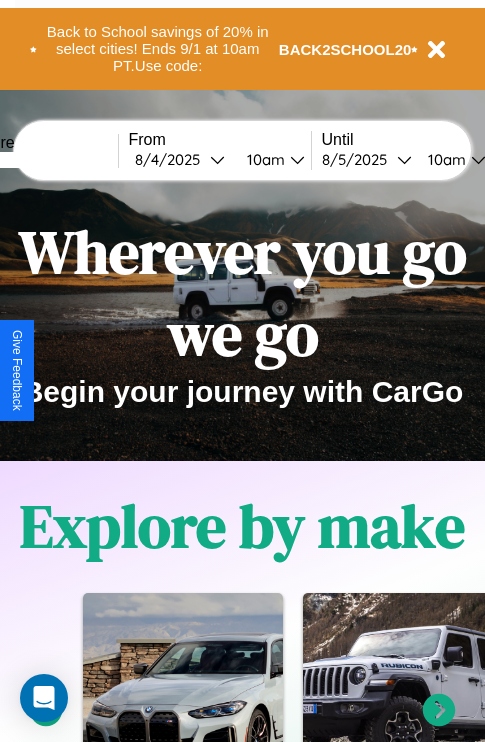 scroll, scrollTop: 0, scrollLeft: 0, axis: both 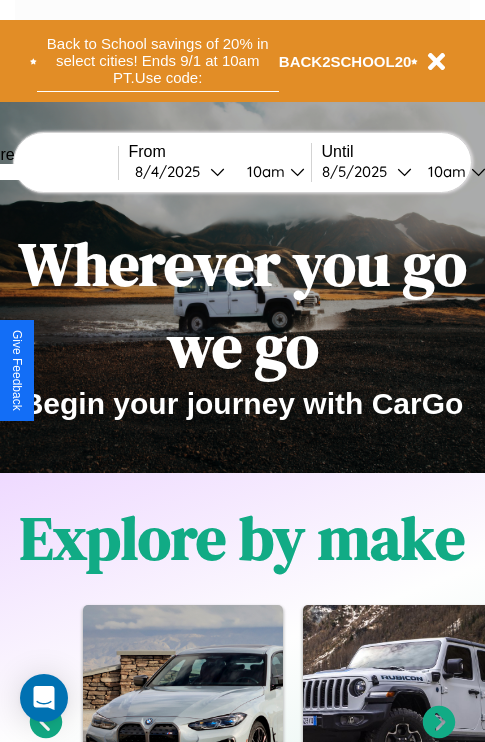 click on "Back to School savings of 20% in select cities! Ends 9/1 at 10am PT.  Use code:" at bounding box center [158, 61] 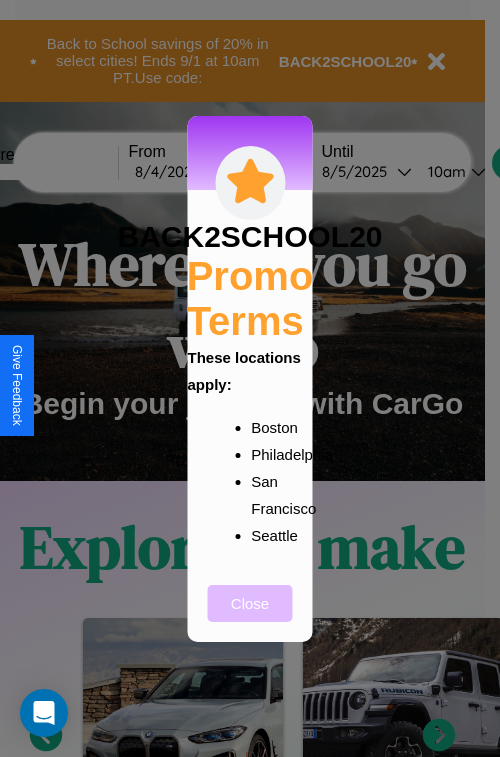 click on "Close" at bounding box center [250, 603] 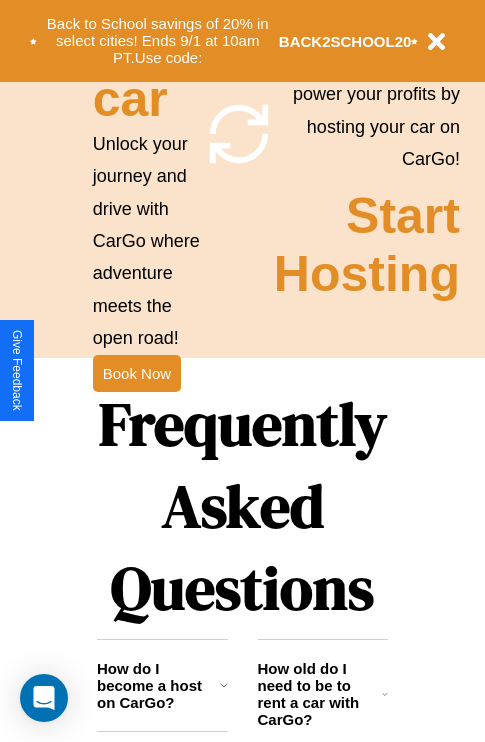 scroll, scrollTop: 1947, scrollLeft: 0, axis: vertical 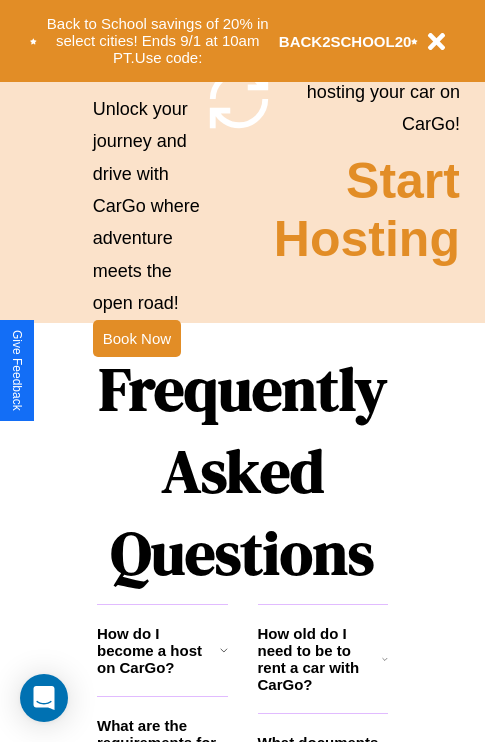 click on "Frequently Asked Questions" at bounding box center [242, 471] 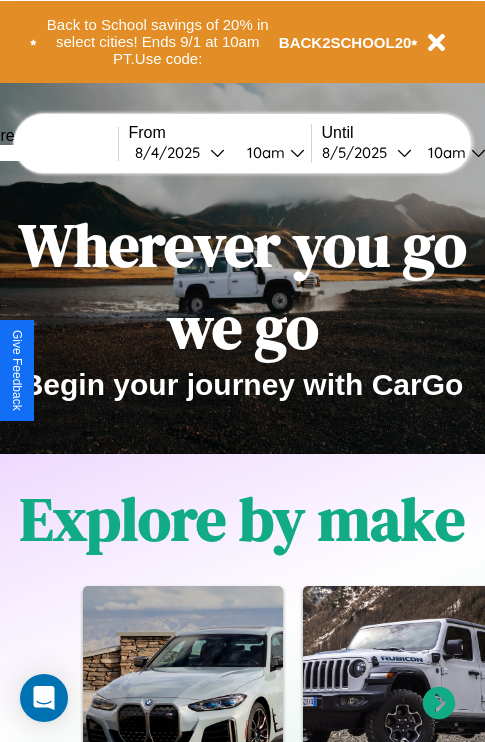 scroll, scrollTop: 0, scrollLeft: 0, axis: both 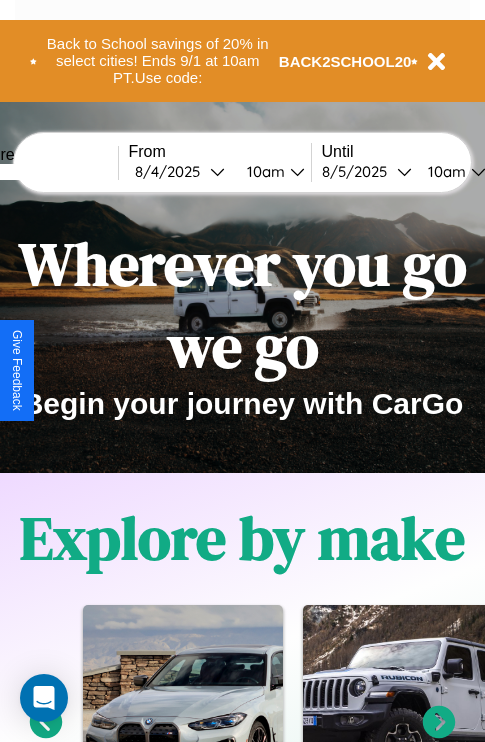 click at bounding box center (43, 172) 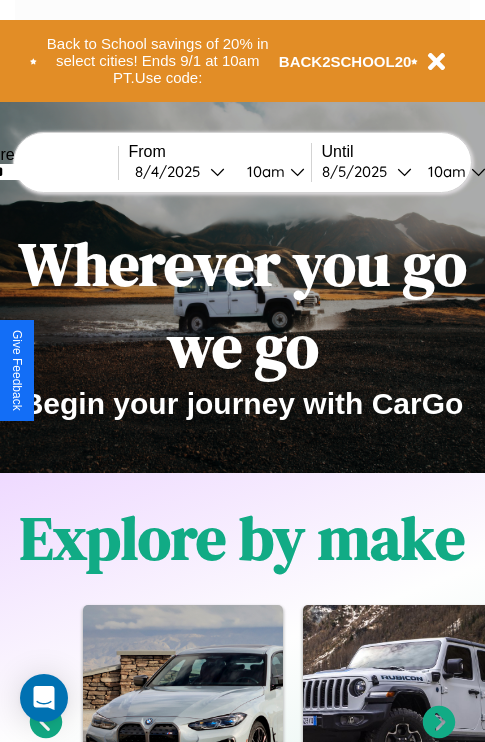 type on "******" 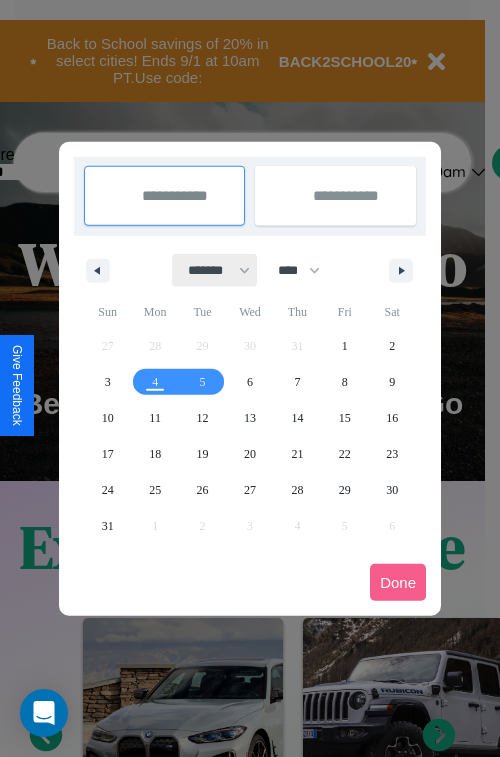 click on "******* ******** ***** ***** *** **** **** ****** ********* ******* ******** ********" at bounding box center [215, 270] 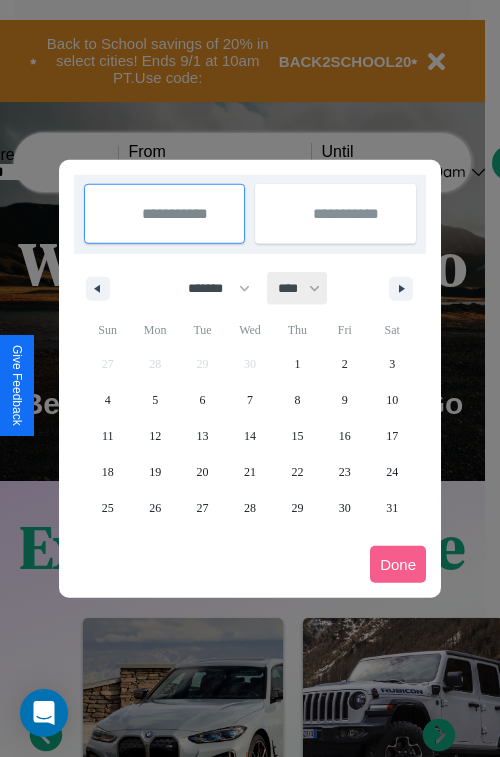 click on "**** **** **** **** **** **** **** **** **** **** **** **** **** **** **** **** **** **** **** **** **** **** **** **** **** **** **** **** **** **** **** **** **** **** **** **** **** **** **** **** **** **** **** **** **** **** **** **** **** **** **** **** **** **** **** **** **** **** **** **** **** **** **** **** **** **** **** **** **** **** **** **** **** **** **** **** **** **** **** **** **** **** **** **** **** **** **** **** **** **** **** **** **** **** **** **** **** **** **** **** **** **** **** **** **** **** **** **** **** **** **** **** **** **** **** **** **** **** **** **** ****" at bounding box center (298, 288) 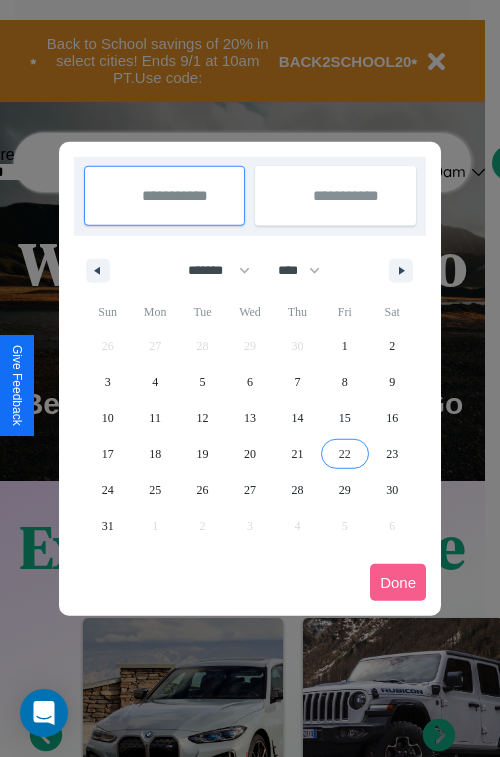 click on "22" at bounding box center (345, 454) 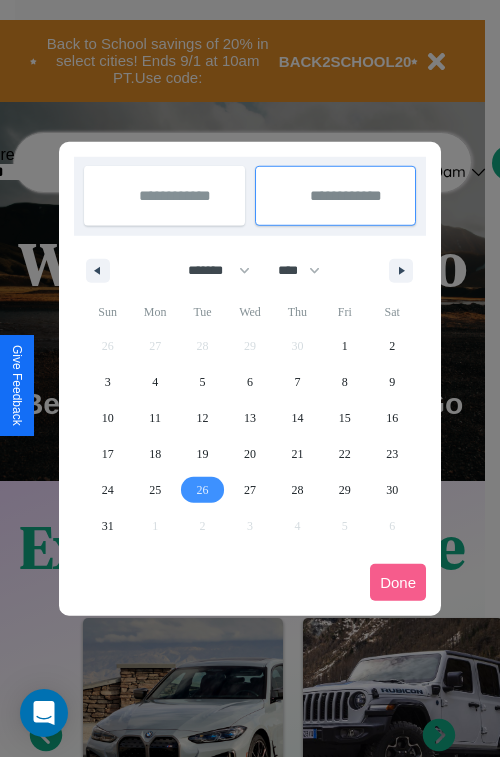 click on "26" at bounding box center [203, 490] 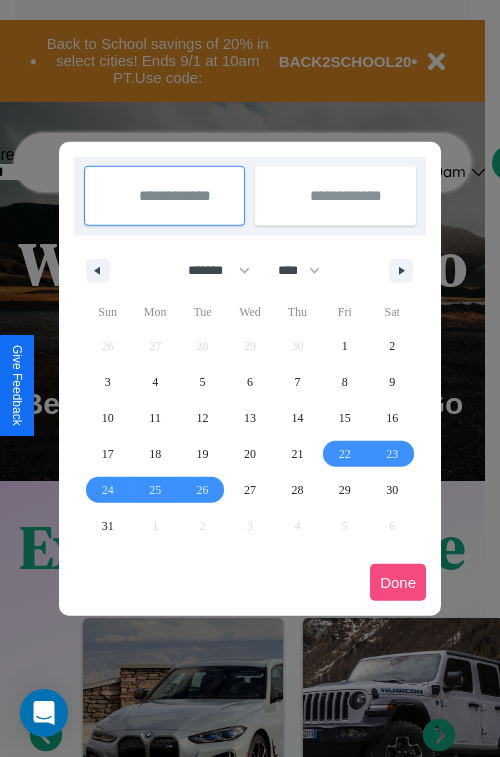 click on "Done" at bounding box center (398, 582) 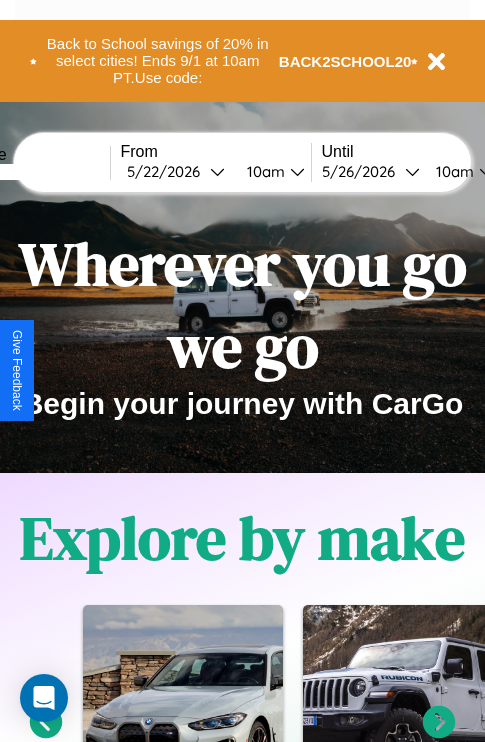 click on "10am" at bounding box center (452, 171) 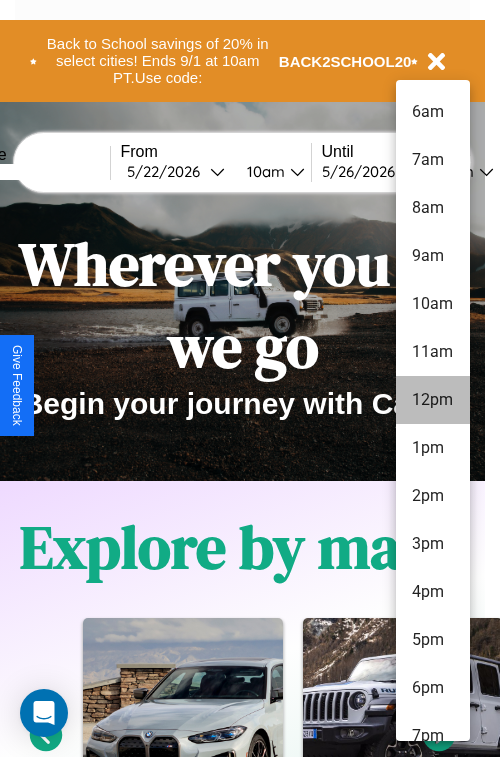 click on "12pm" at bounding box center [433, 400] 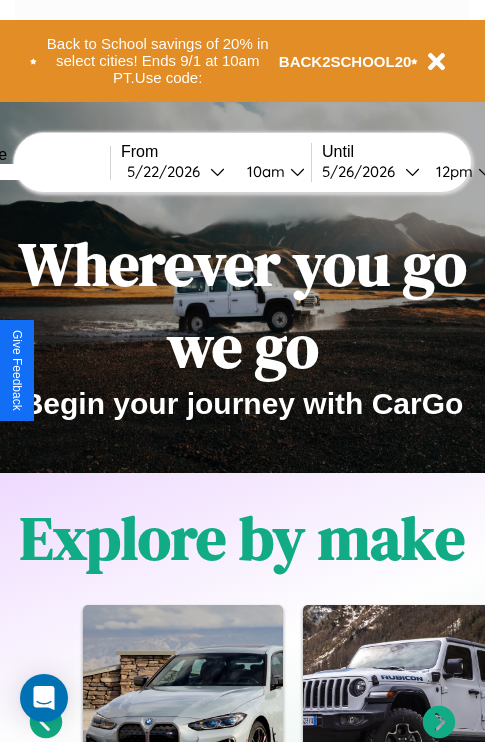scroll, scrollTop: 0, scrollLeft: 76, axis: horizontal 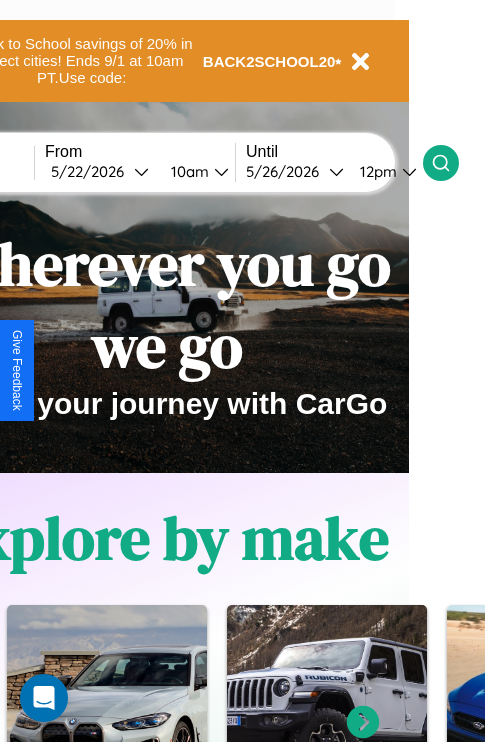 click 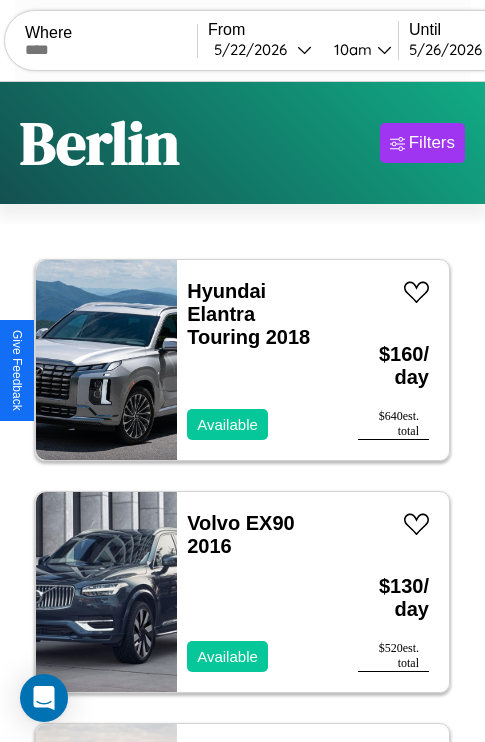 scroll, scrollTop: 95, scrollLeft: 0, axis: vertical 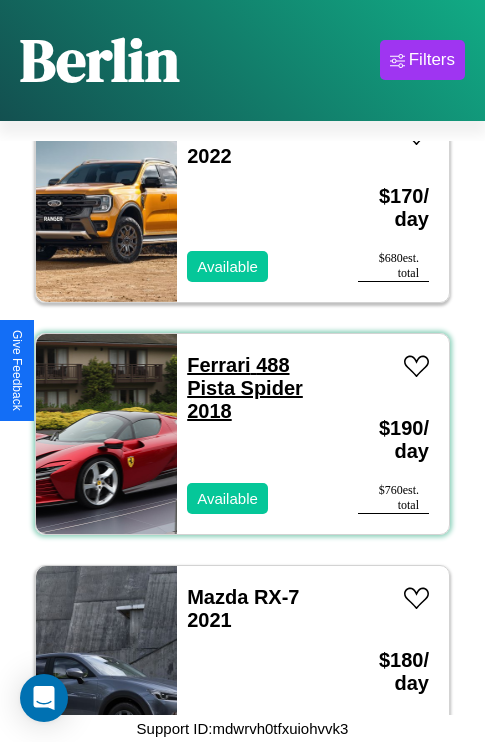 click on "Ferrari   488 Pista Spider   2018" at bounding box center (245, 388) 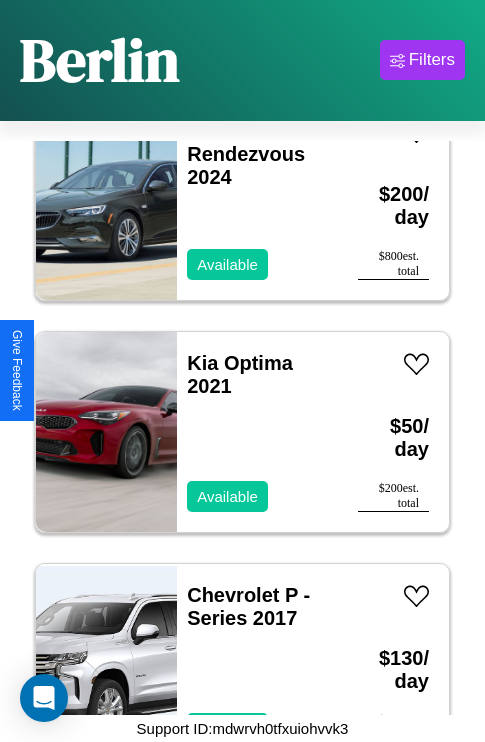scroll, scrollTop: 1931, scrollLeft: 0, axis: vertical 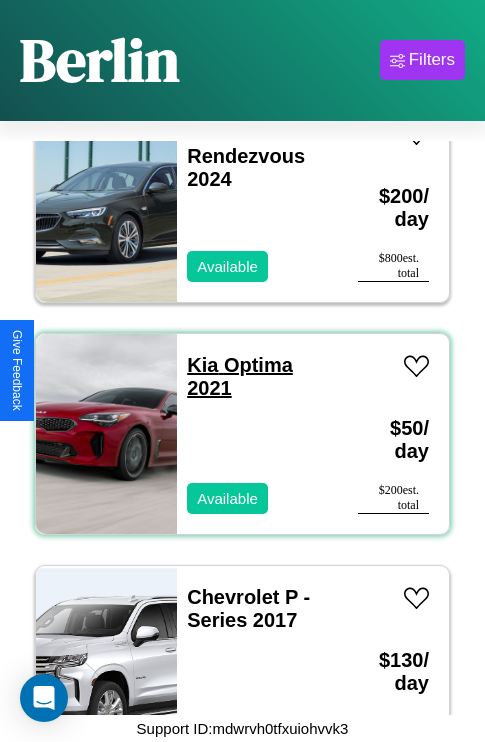 click on "Kia   Optima   2021" at bounding box center [240, 376] 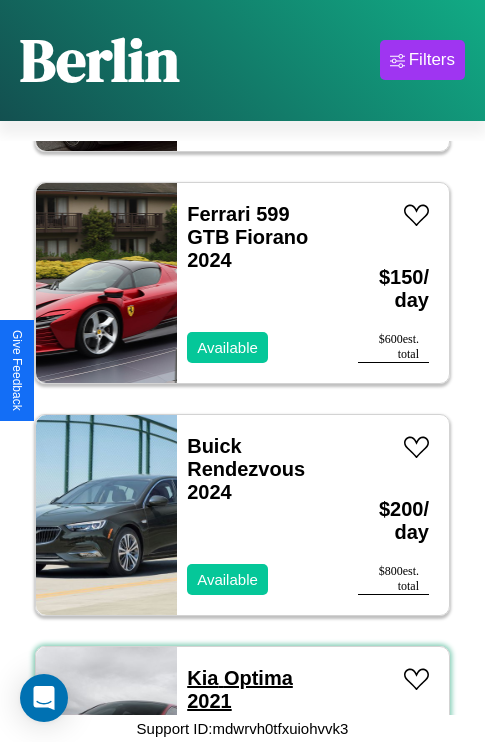 scroll, scrollTop: 1467, scrollLeft: 0, axis: vertical 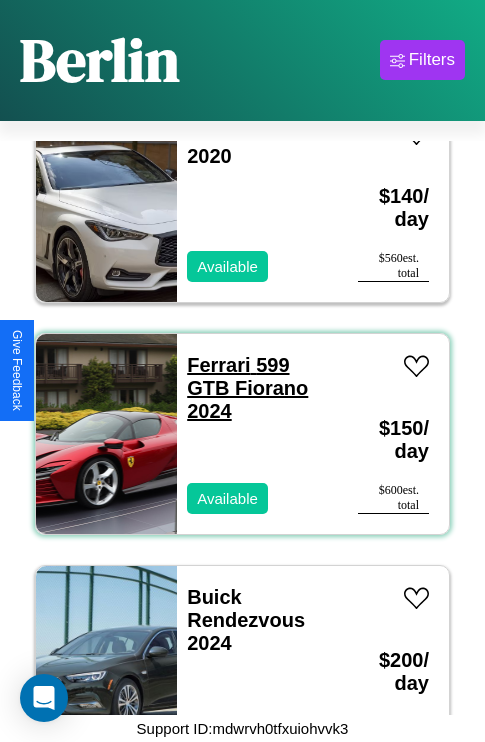 click on "Ferrari   599 GTB Fiorano   2024" at bounding box center [247, 388] 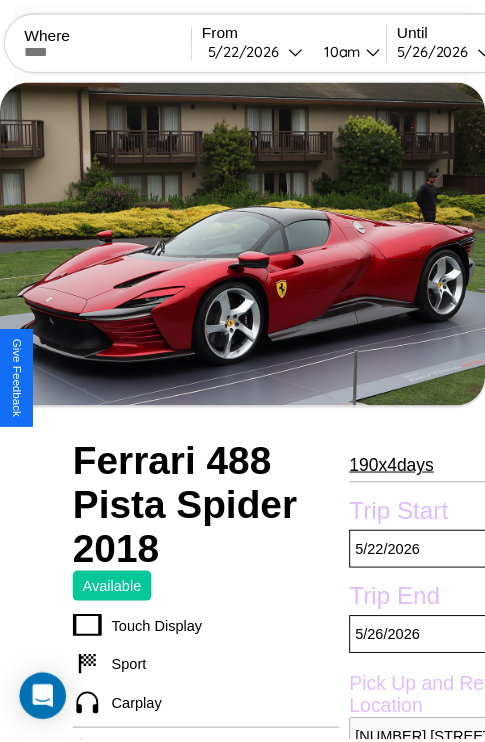 scroll, scrollTop: 0, scrollLeft: 0, axis: both 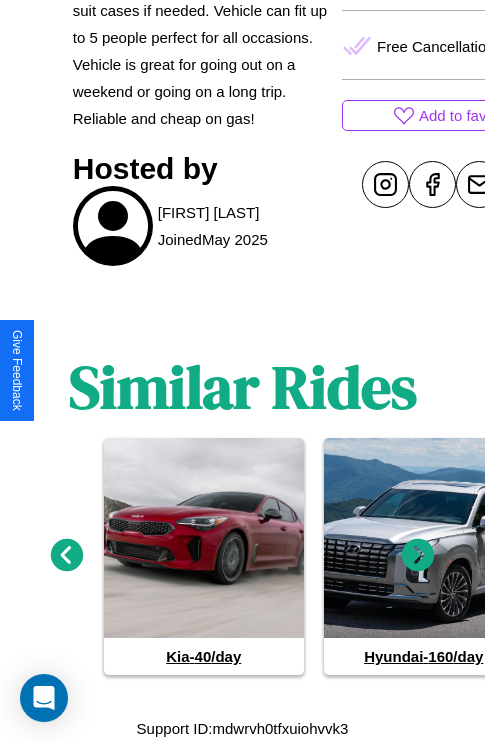 click 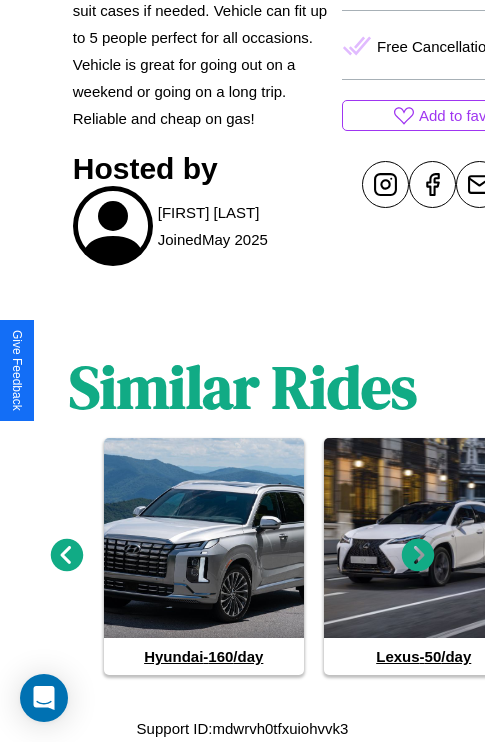 click 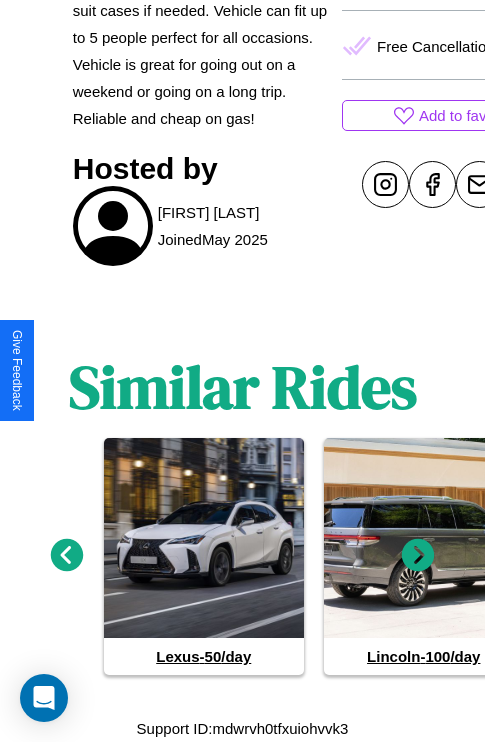 click 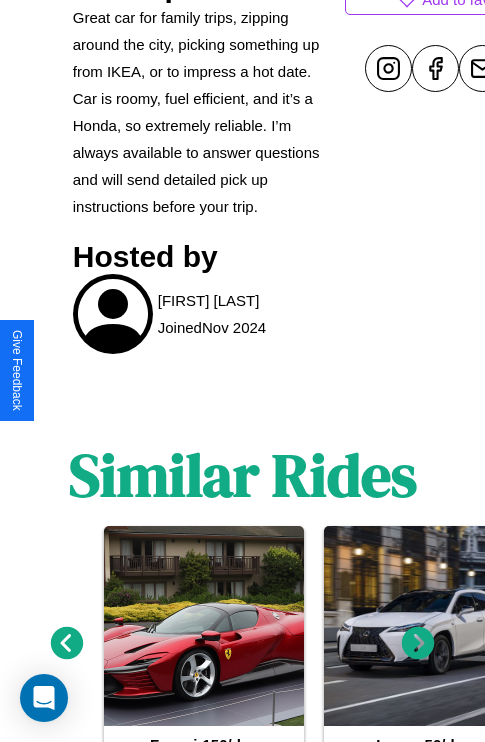 scroll, scrollTop: 1060, scrollLeft: 0, axis: vertical 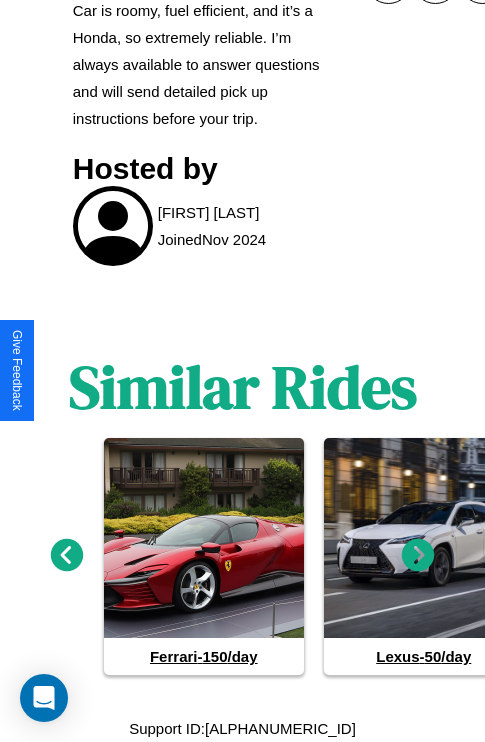 click 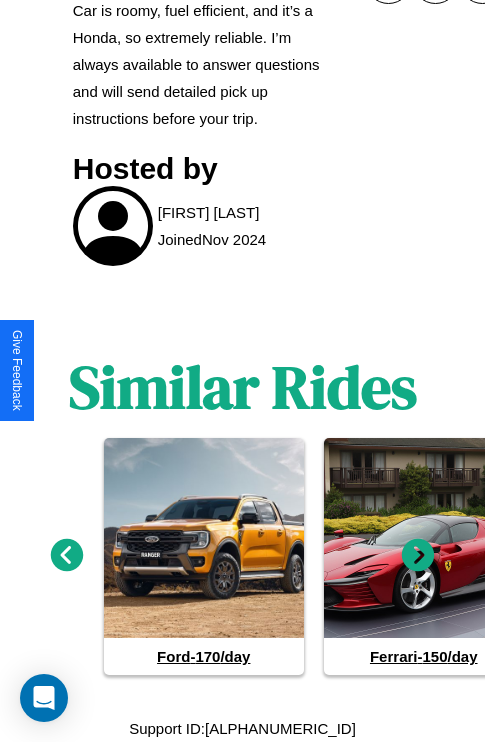 click 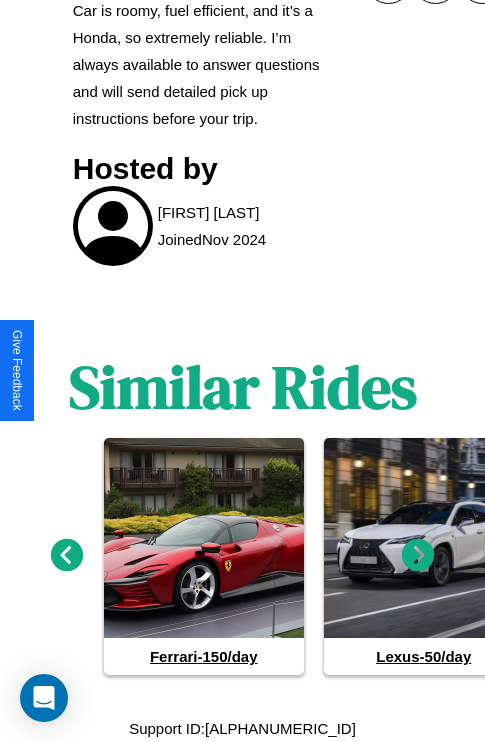 click 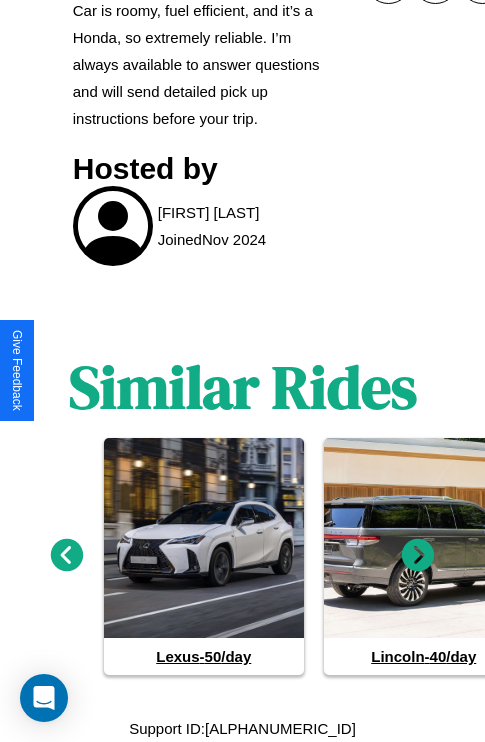 click 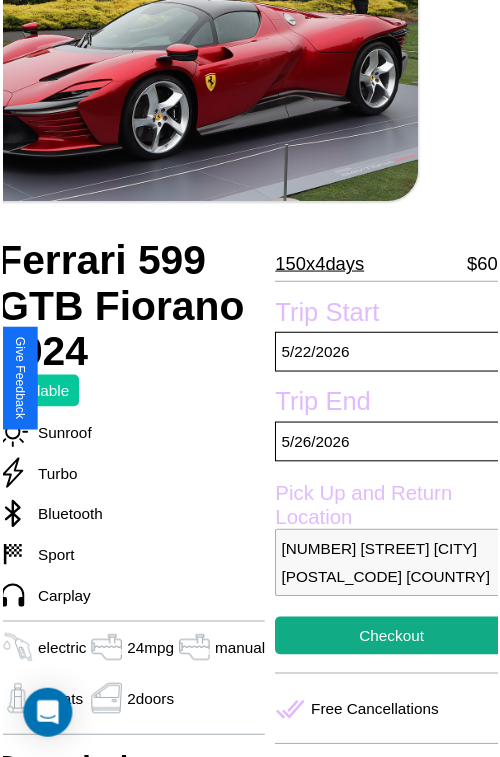 scroll, scrollTop: 180, scrollLeft: 80, axis: both 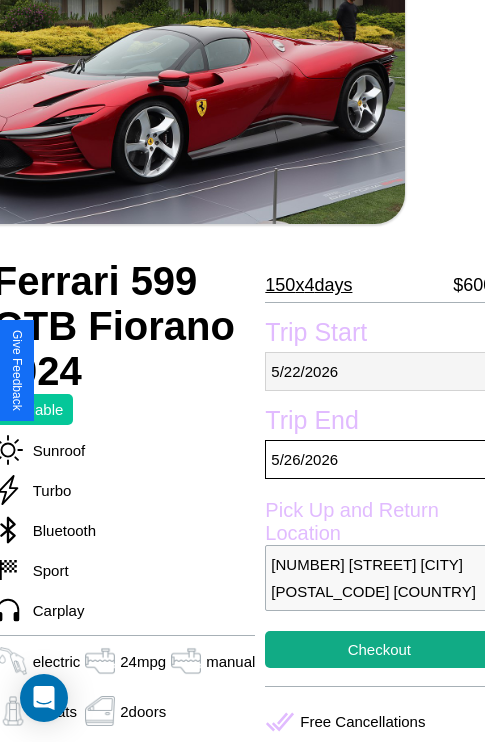 click on "5 / 22 / 2026" at bounding box center [379, 371] 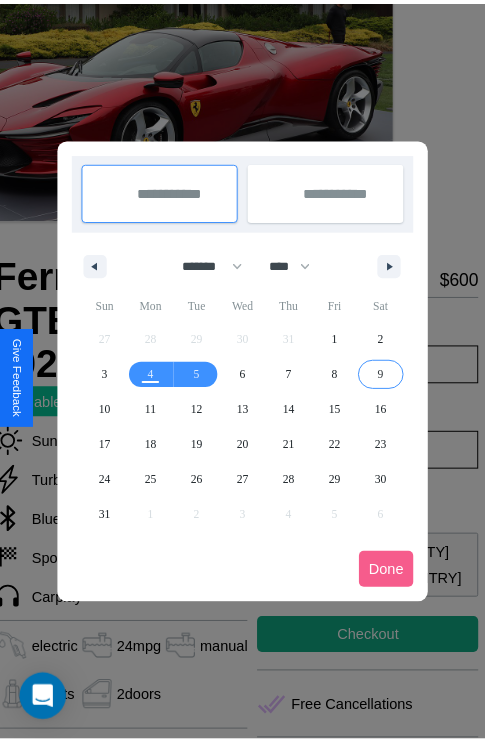 scroll, scrollTop: 0, scrollLeft: 80, axis: horizontal 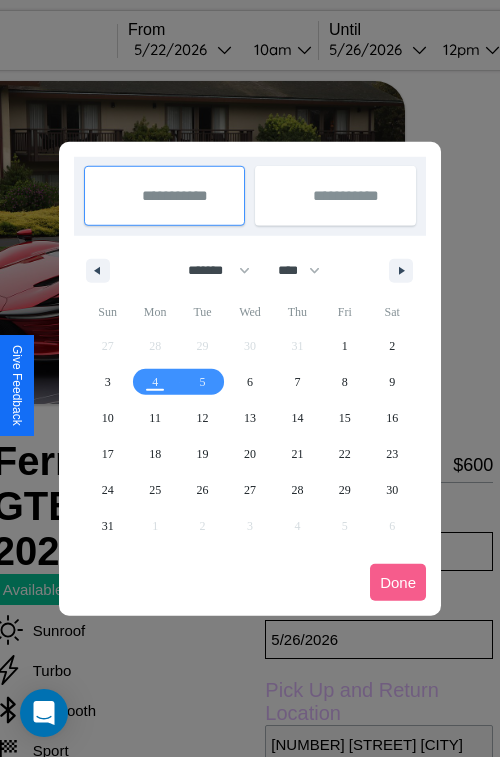 click at bounding box center (250, 378) 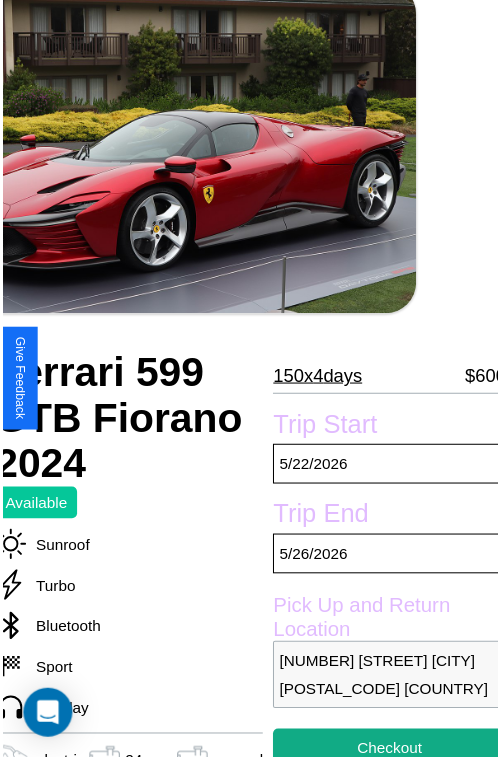 scroll, scrollTop: 180, scrollLeft: 80, axis: both 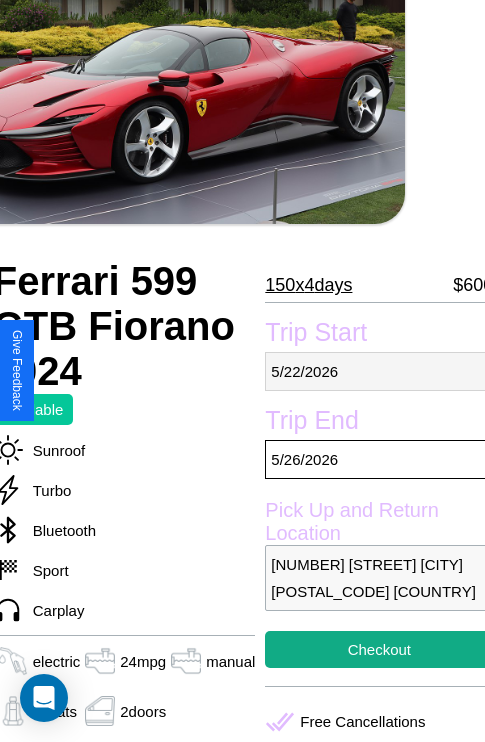 click on "5 / 22 / 2026" at bounding box center [379, 371] 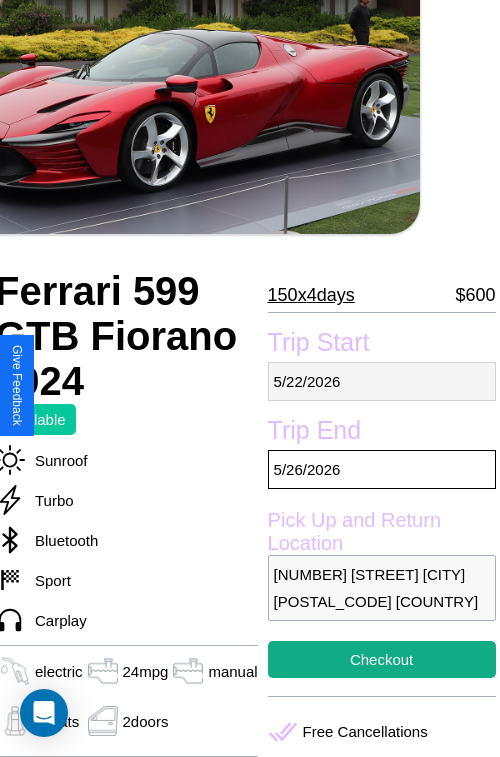 select on "*" 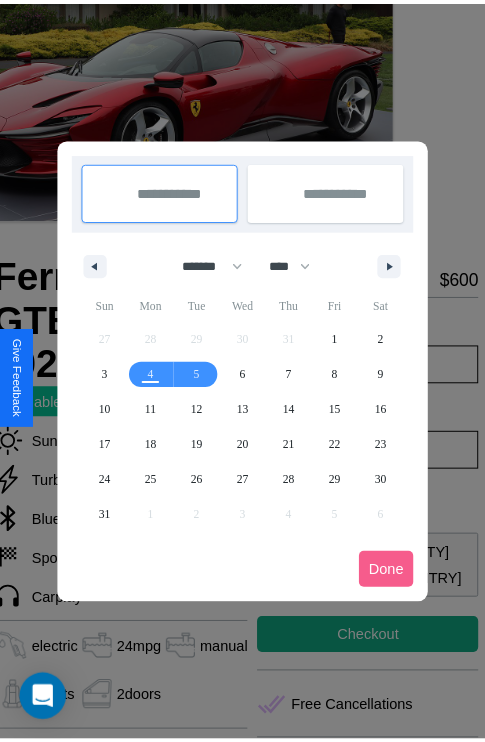 scroll, scrollTop: 0, scrollLeft: 80, axis: horizontal 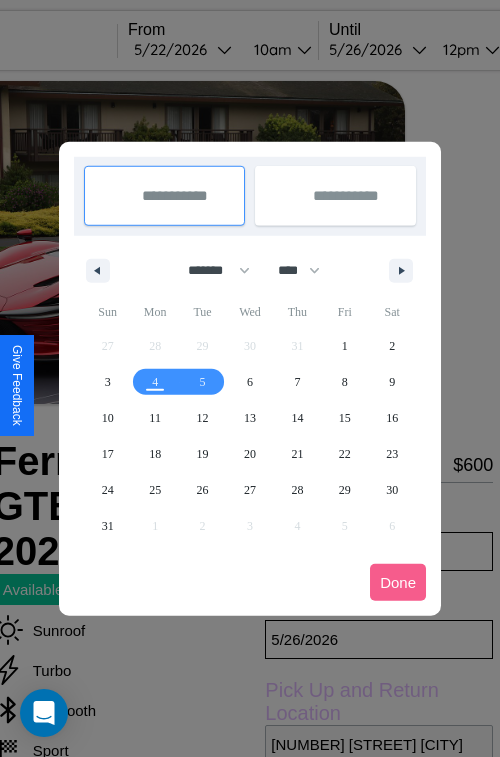 click at bounding box center (250, 378) 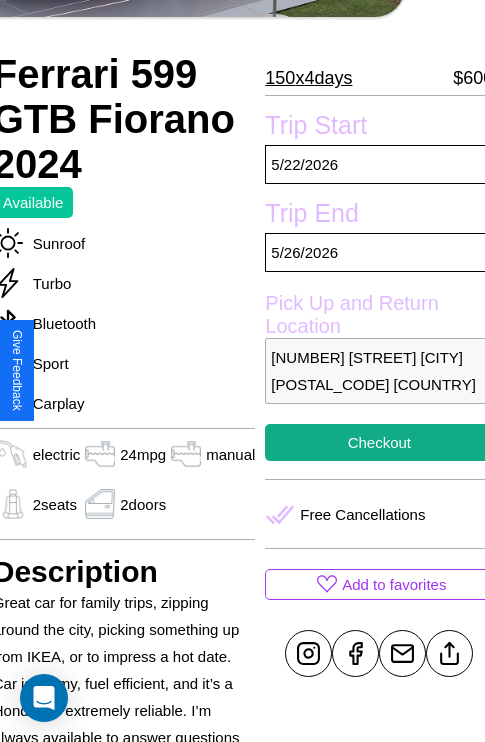 scroll, scrollTop: 458, scrollLeft: 80, axis: both 